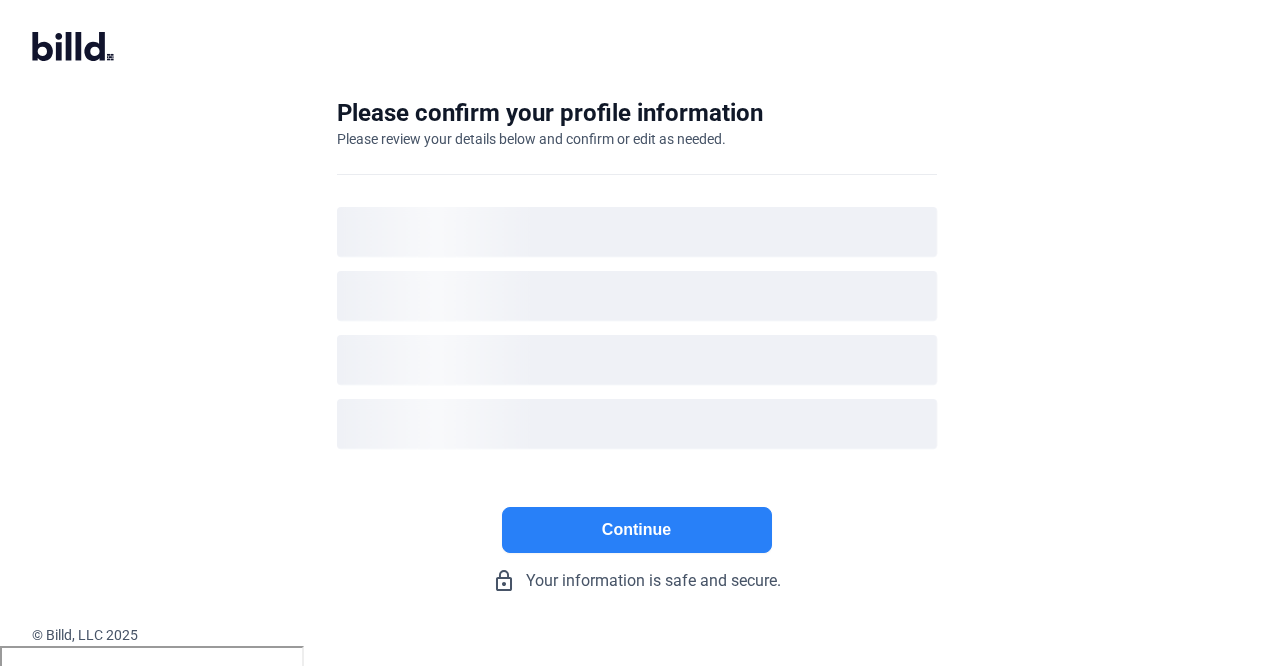 scroll, scrollTop: 0, scrollLeft: 0, axis: both 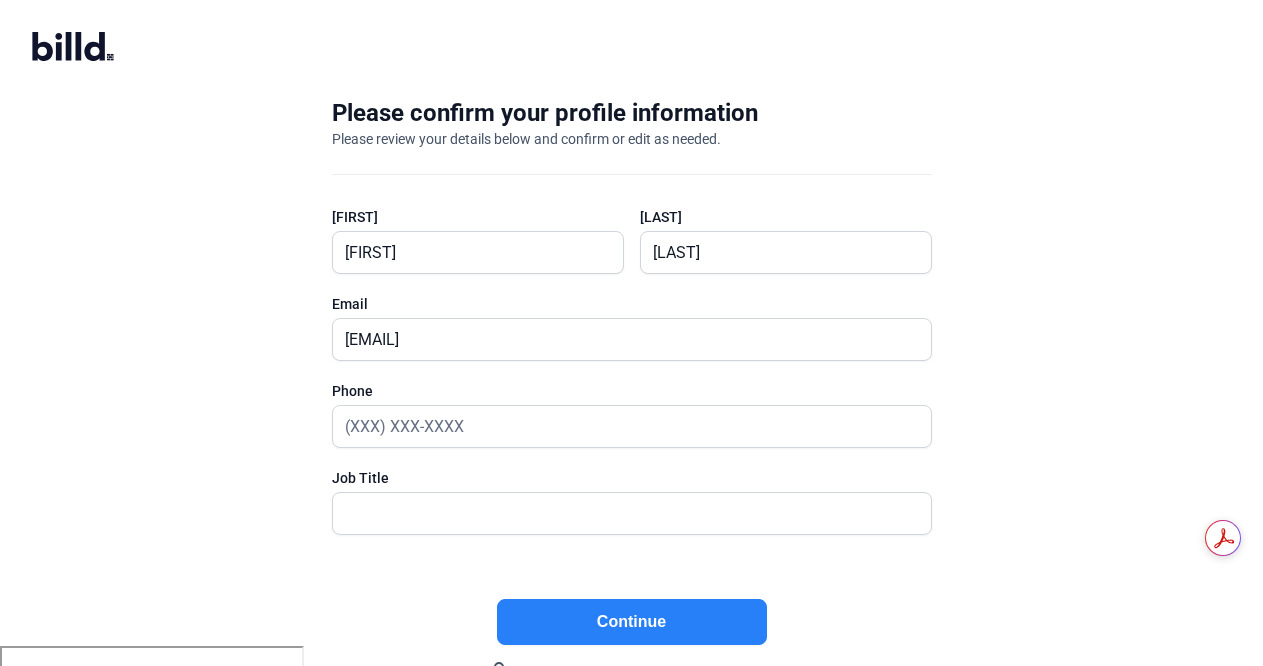 click on "Continue" 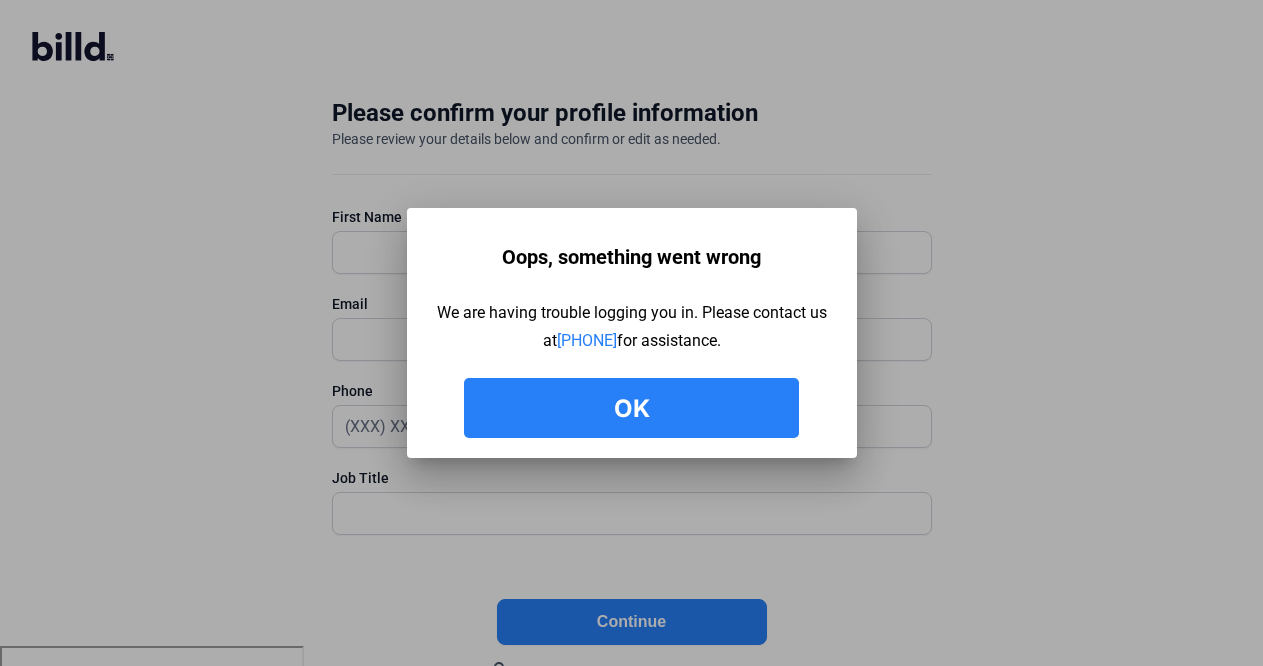 scroll, scrollTop: 0, scrollLeft: 0, axis: both 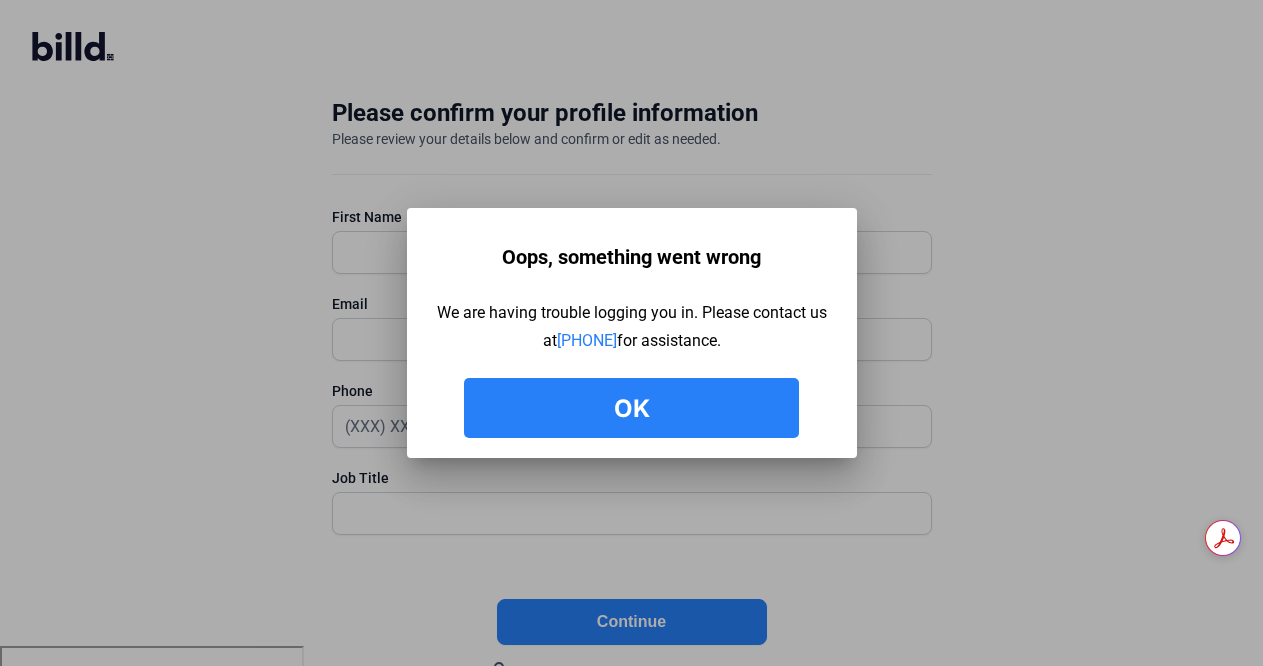 click on "Ok" at bounding box center [631, 408] 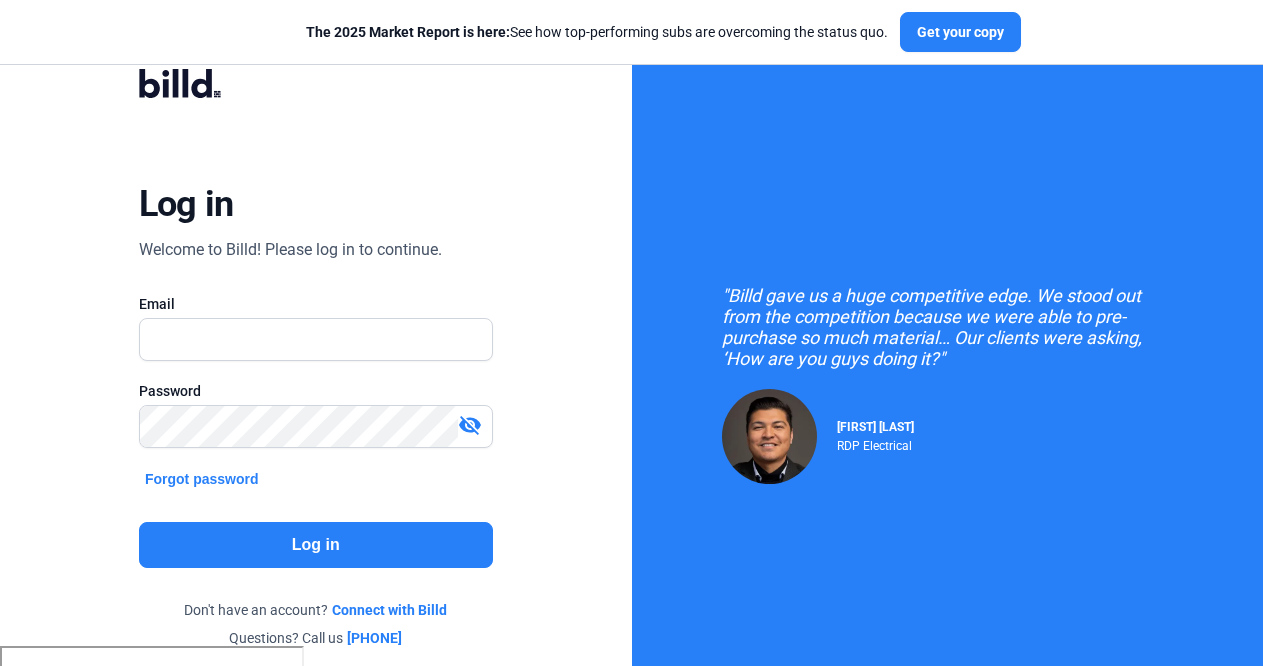 scroll, scrollTop: 0, scrollLeft: 0, axis: both 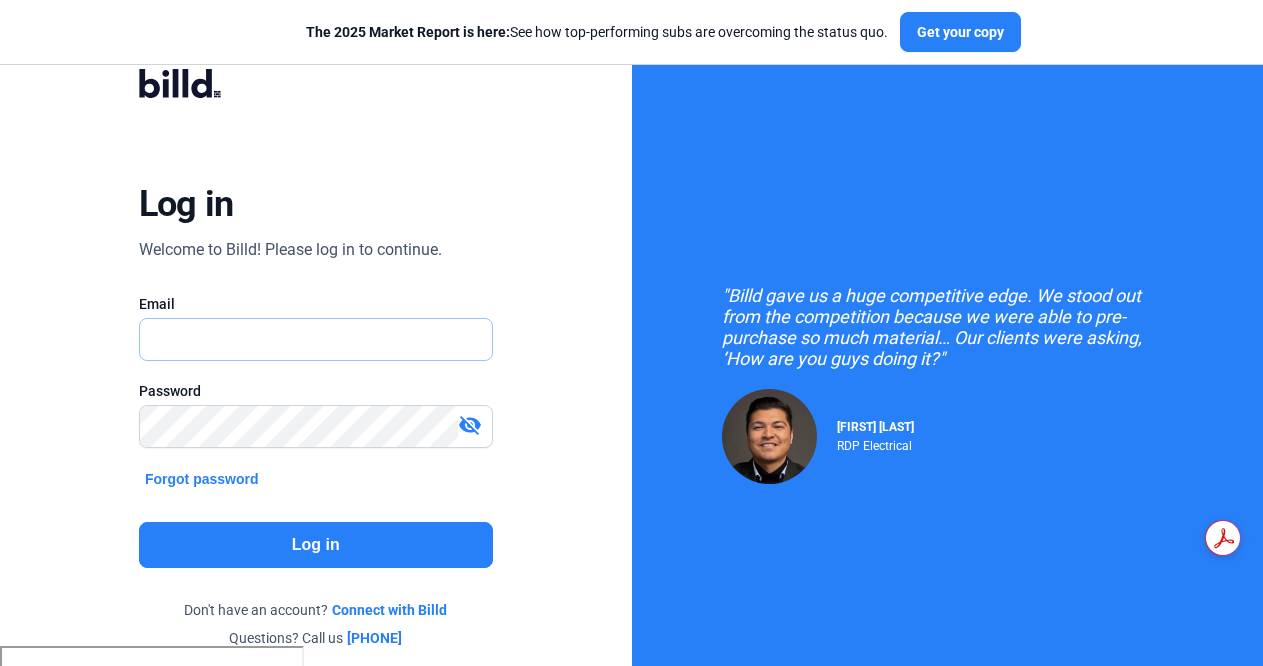 click at bounding box center [316, 339] 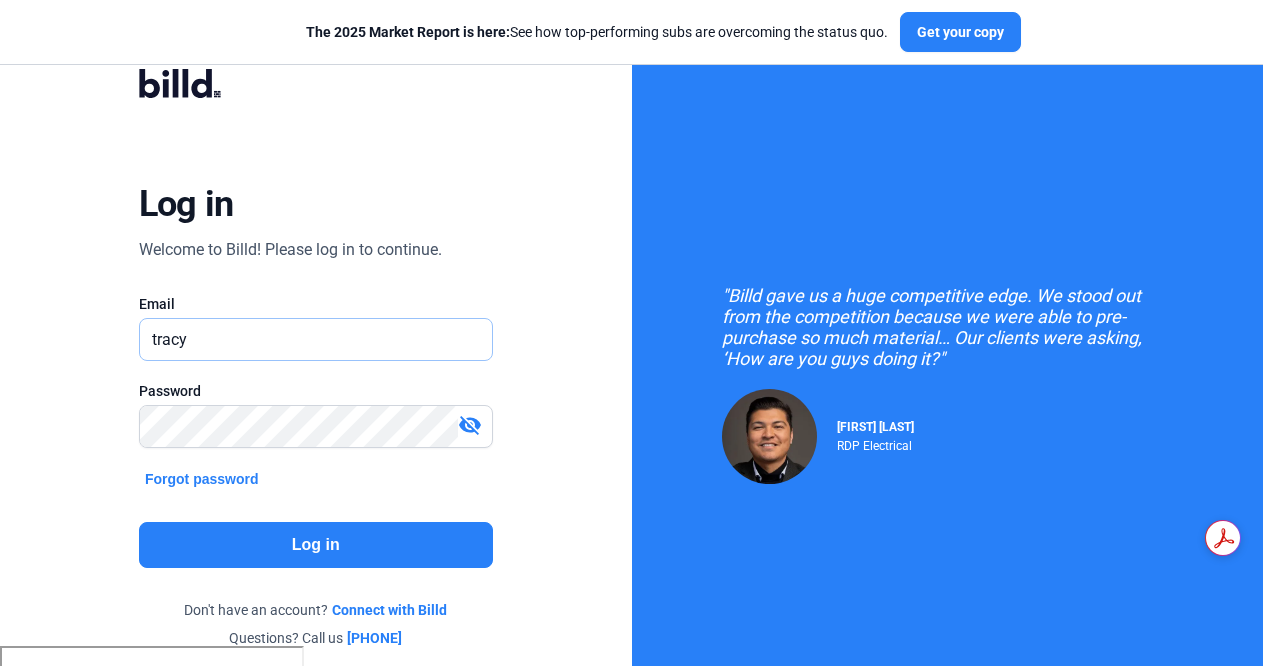 type on "[FIRST]@[DOMAIN]" 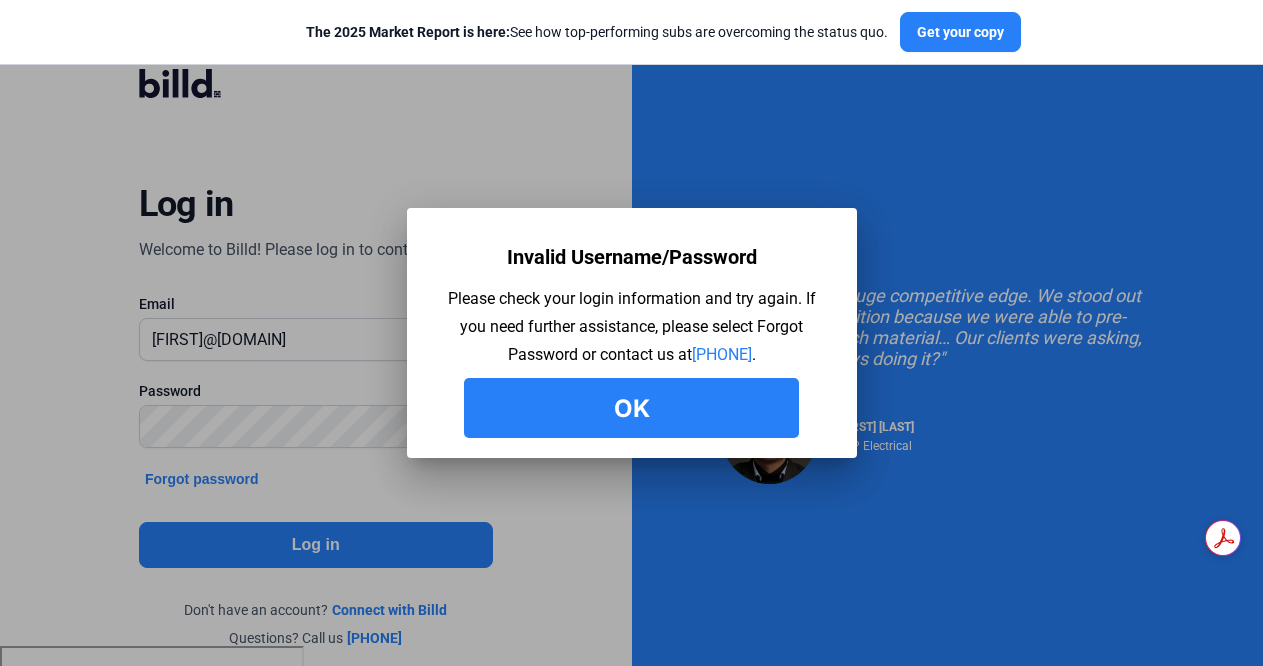 click on "Ok" at bounding box center [631, 408] 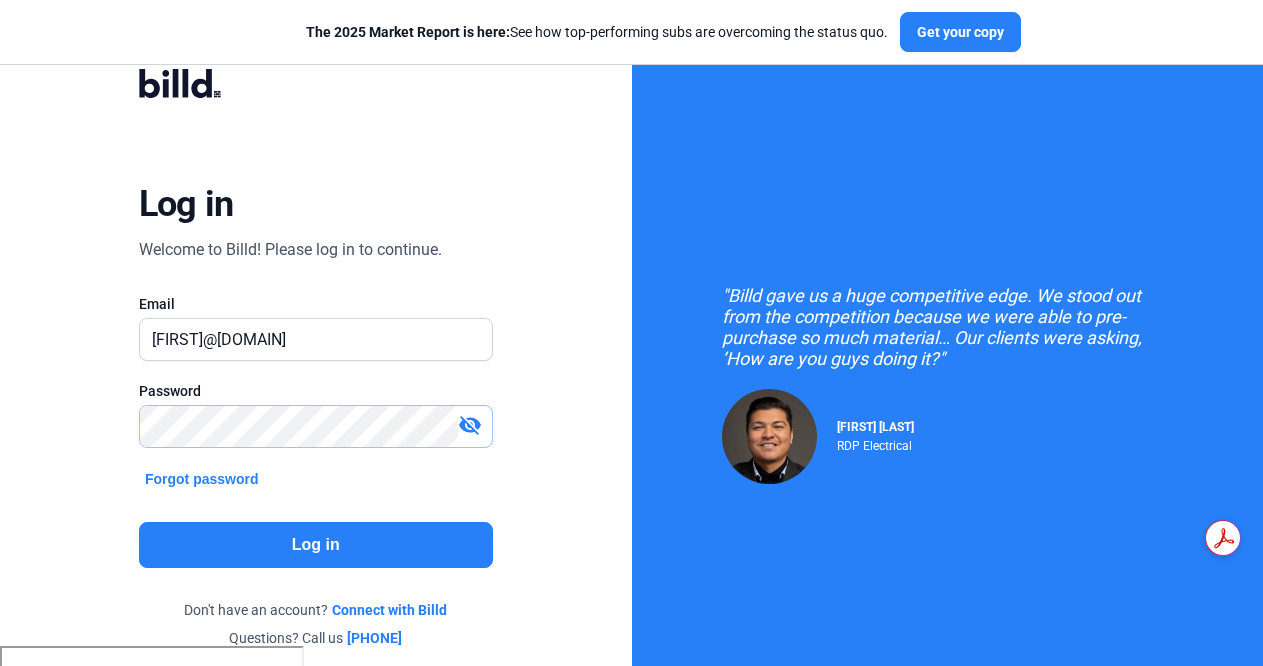 click on "Log in  Welcome to Billd! Please log in to continue.   Email  [EMAIL]  Password   visibility_off   Forgot password  Log in  Don't have an account?  Connect with Billd  Questions? Call us  [PHONE]" 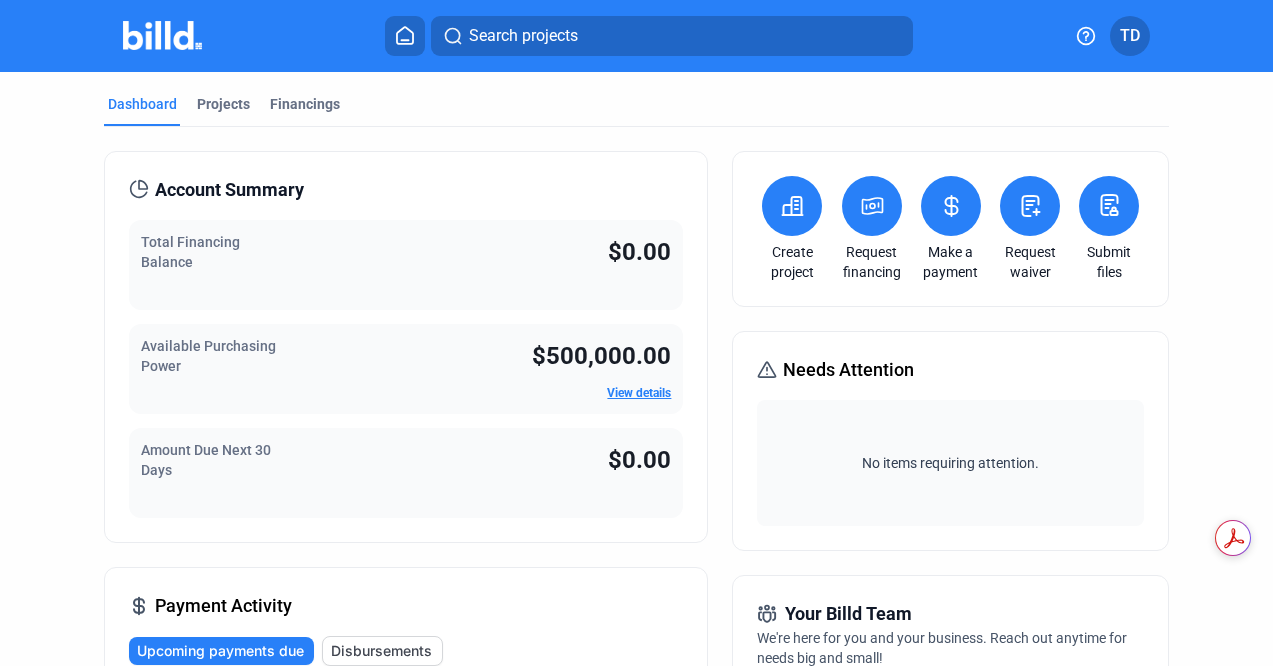 click on "TD" 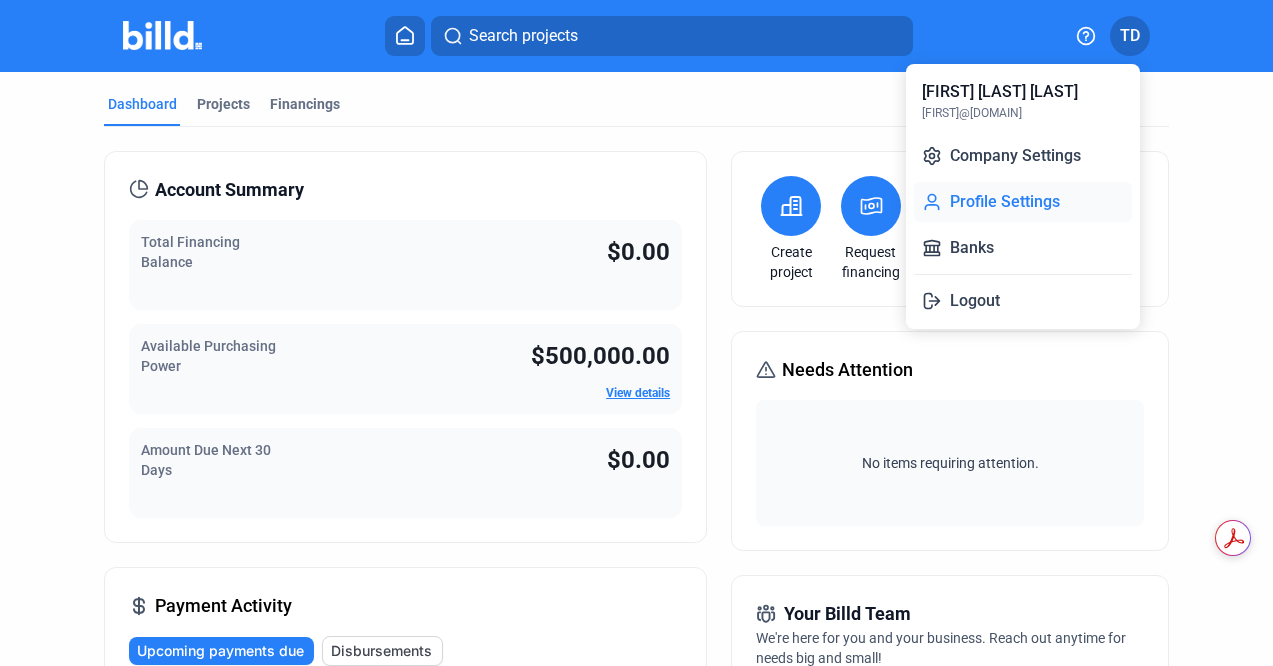 click on "Profile Settings" at bounding box center (1023, 202) 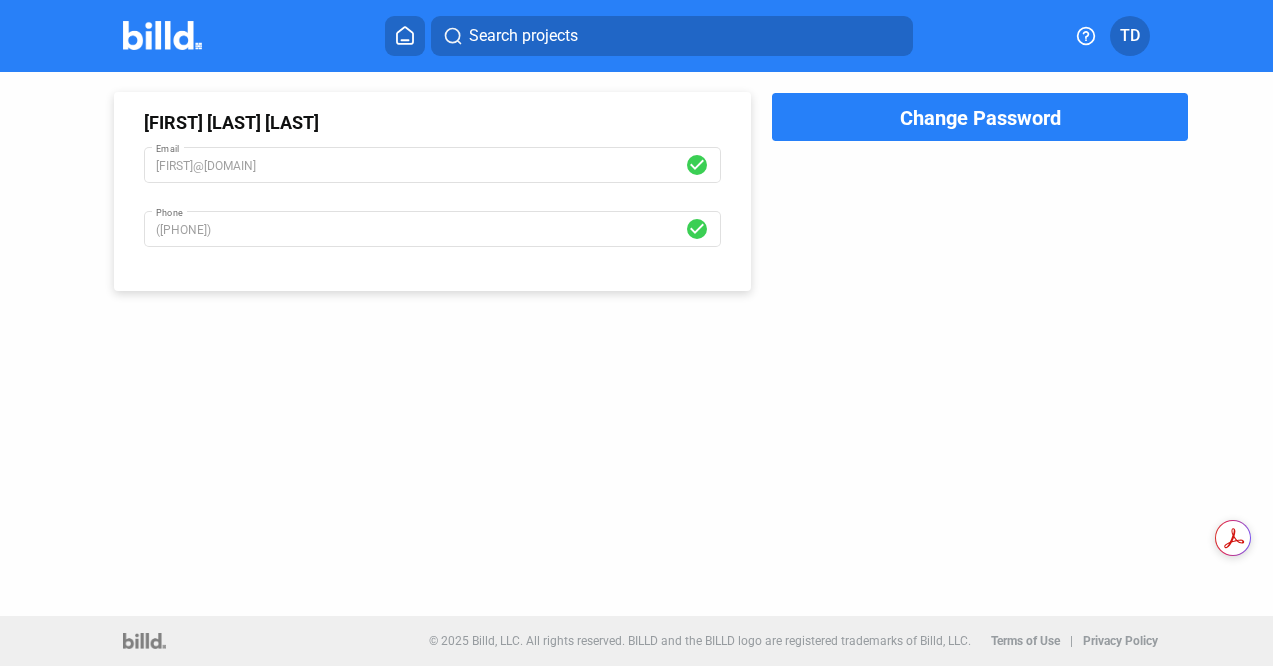 click on "TD" 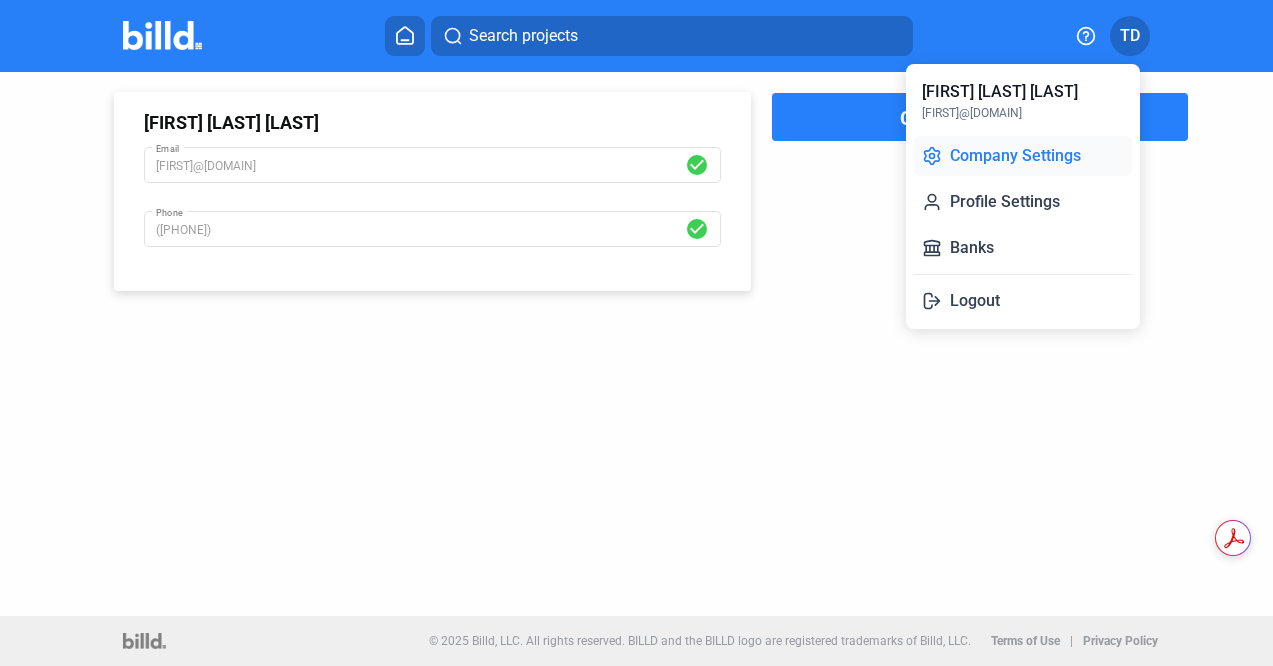 click on "Company Settings" at bounding box center (1023, 156) 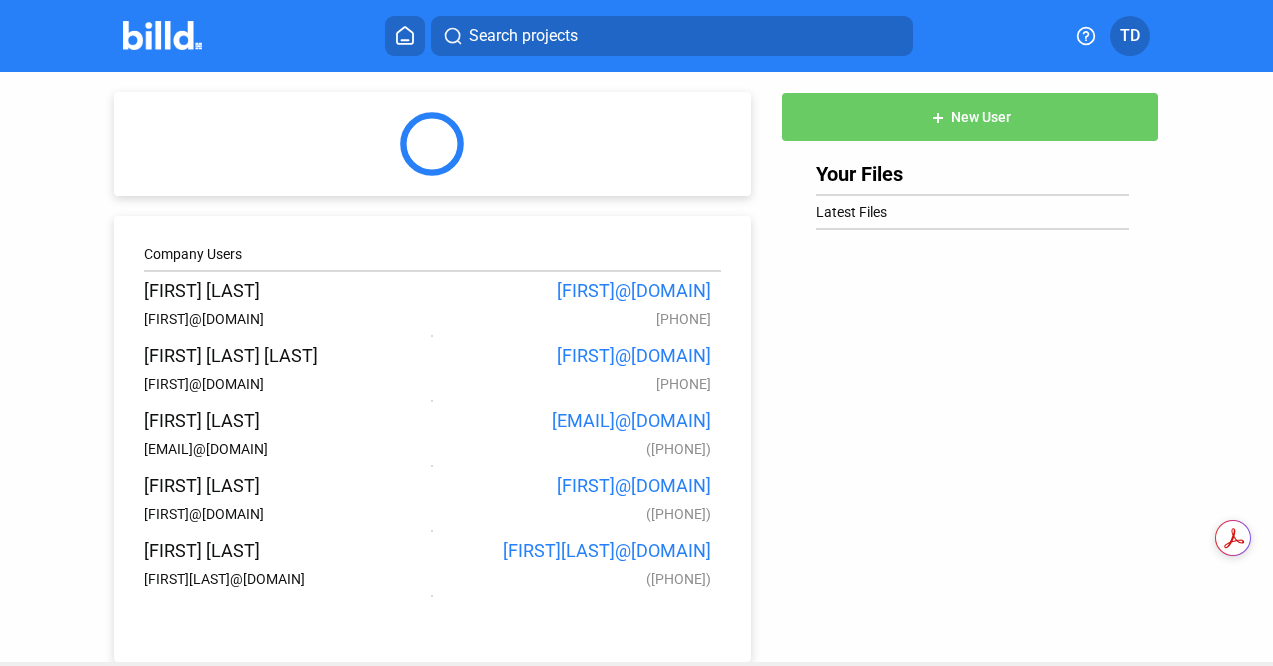 click at bounding box center (162, 35) 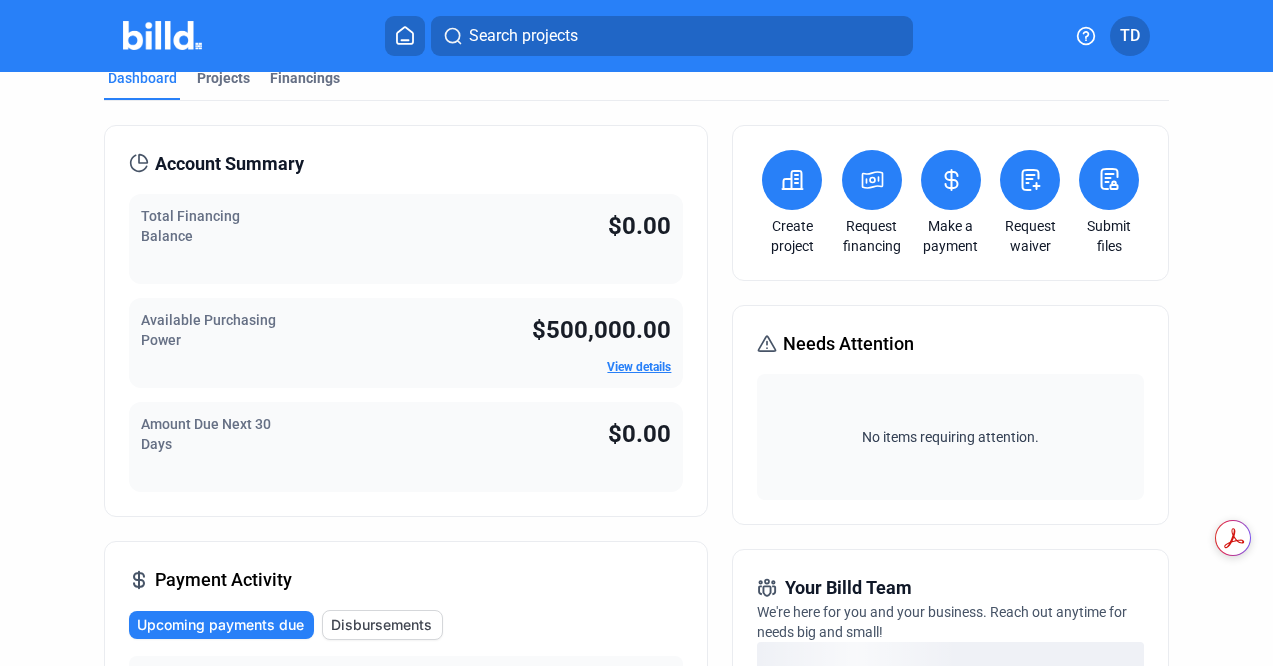 scroll, scrollTop: 2, scrollLeft: 0, axis: vertical 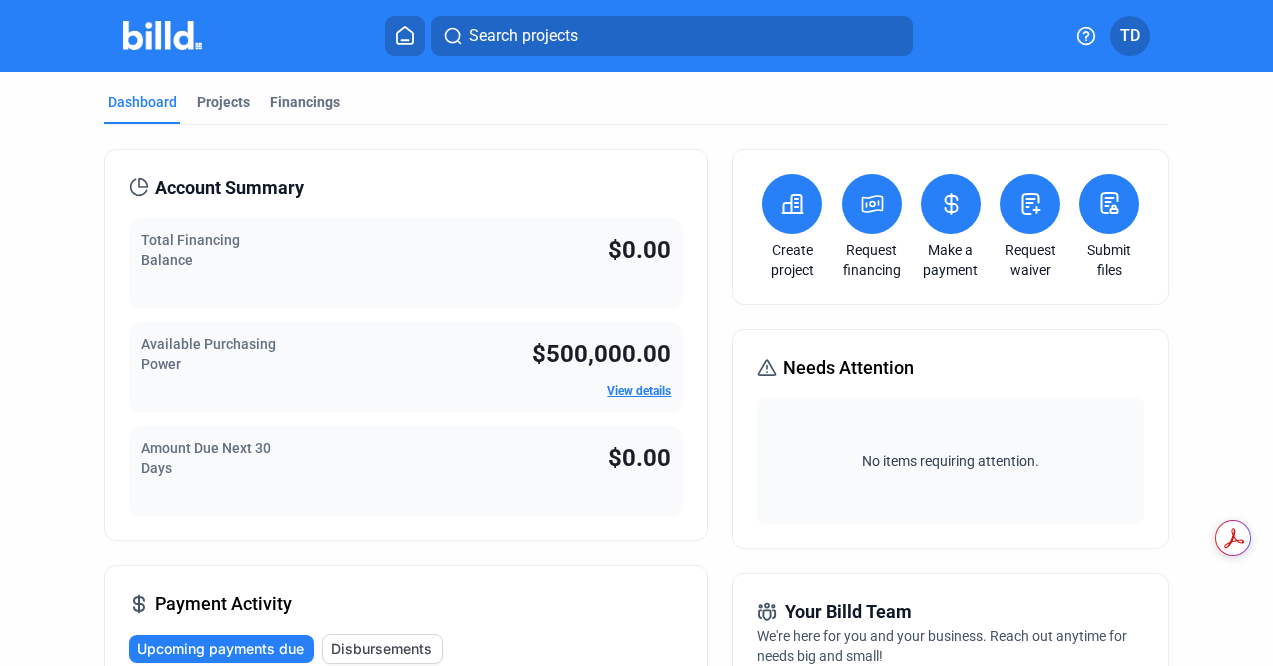 click at bounding box center [1109, 204] 